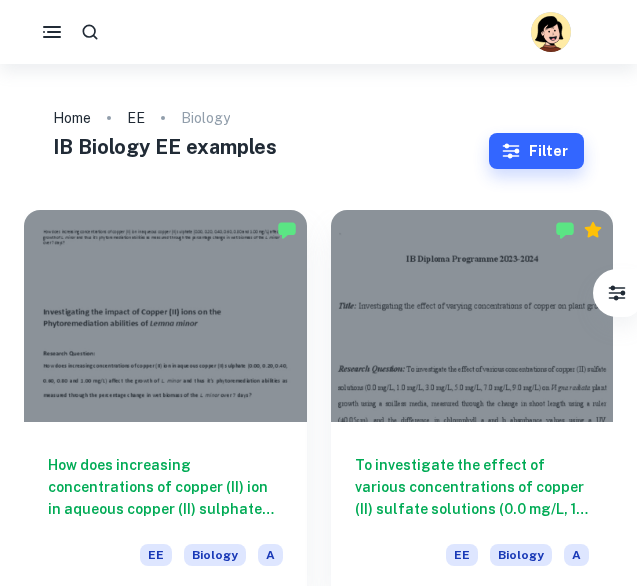 scroll, scrollTop: 0, scrollLeft: 0, axis: both 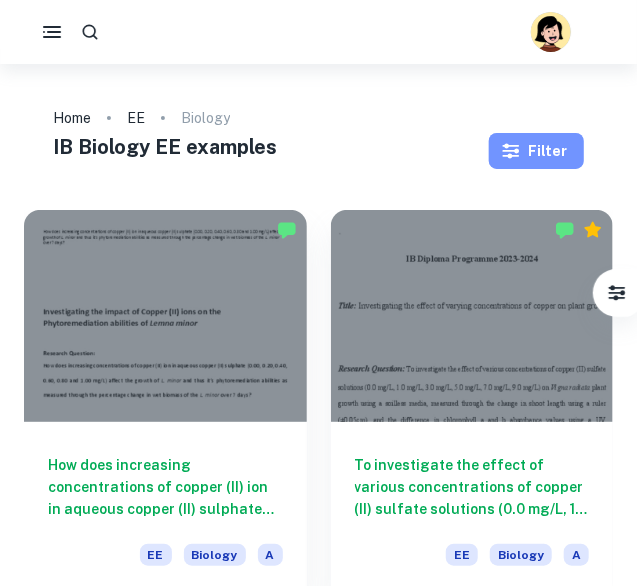 click 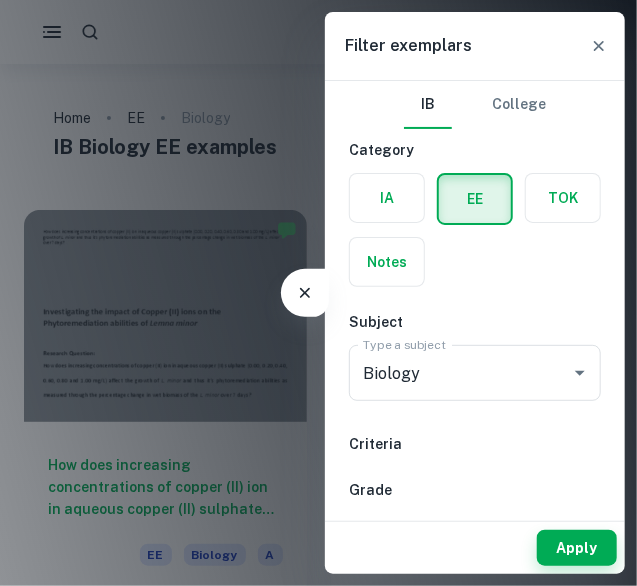 click at bounding box center [318, 293] 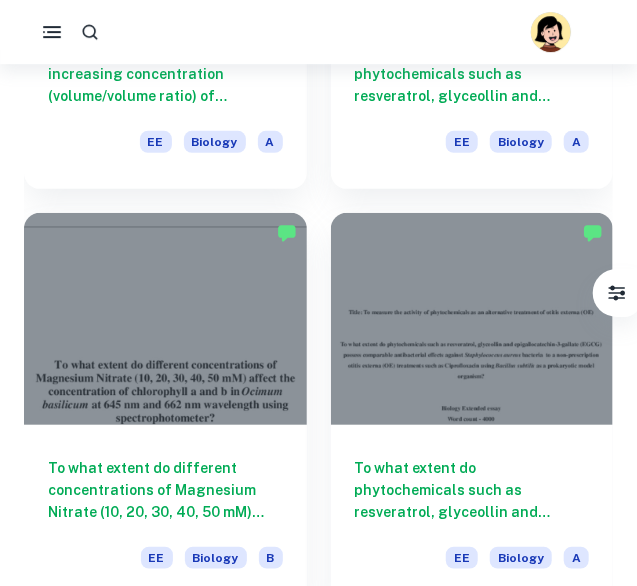 scroll, scrollTop: 2077, scrollLeft: 0, axis: vertical 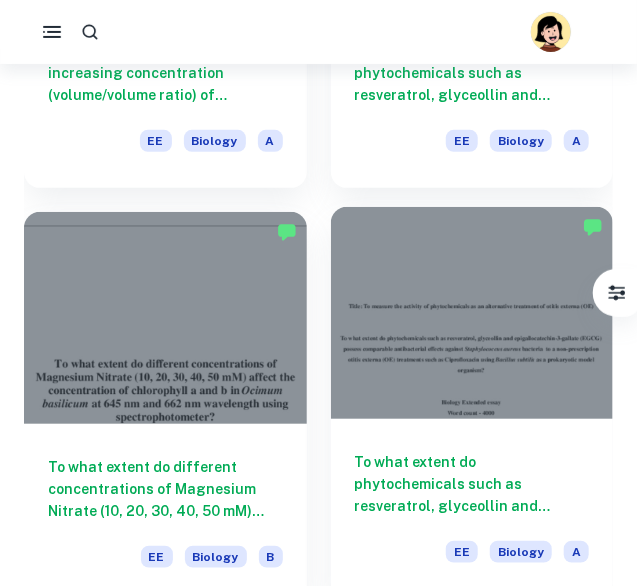 click at bounding box center (472, 313) 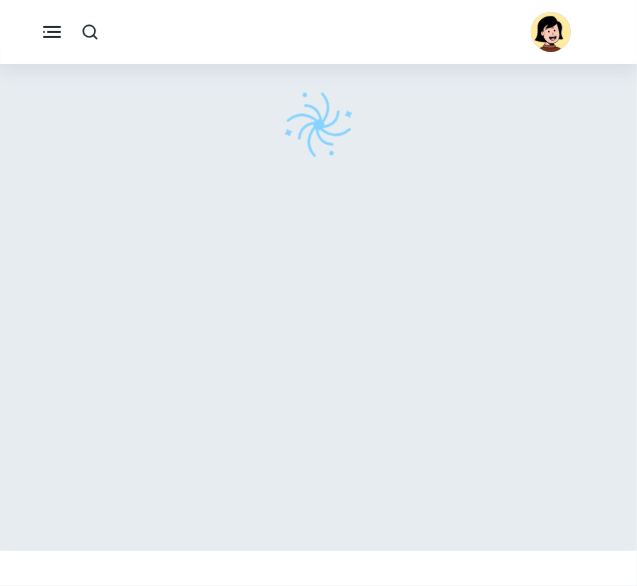 scroll, scrollTop: 0, scrollLeft: 0, axis: both 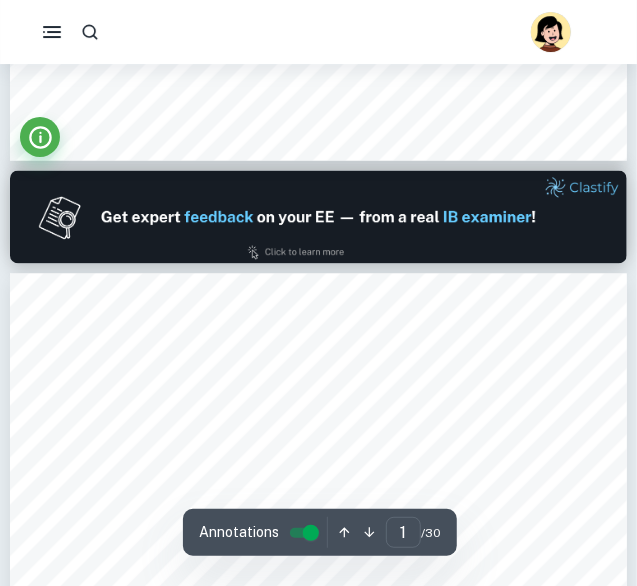 type on "2" 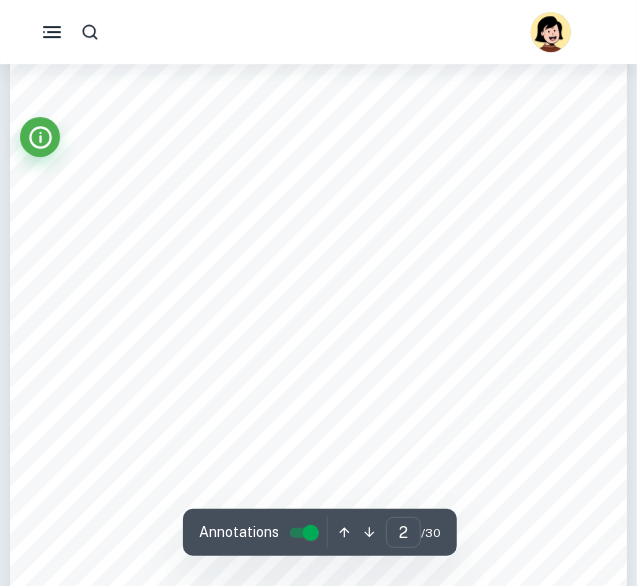 scroll, scrollTop: 1001, scrollLeft: 0, axis: vertical 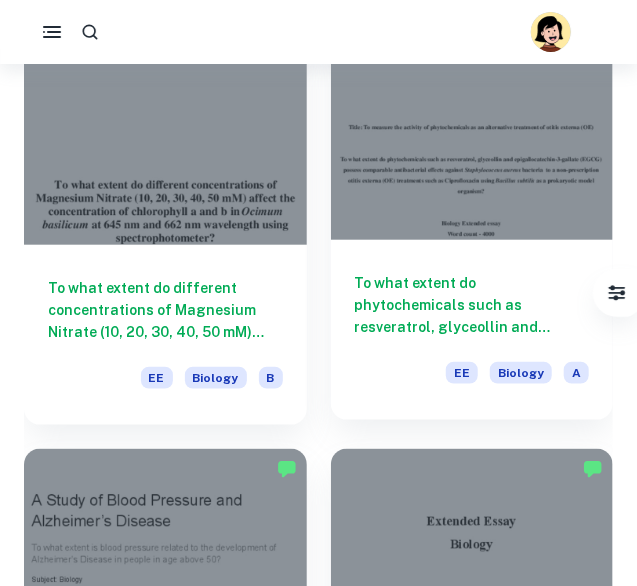 click at bounding box center (472, 134) 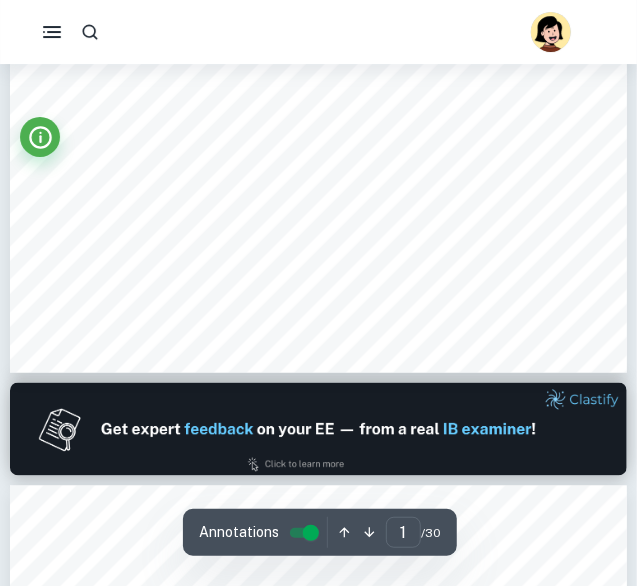 type on "2" 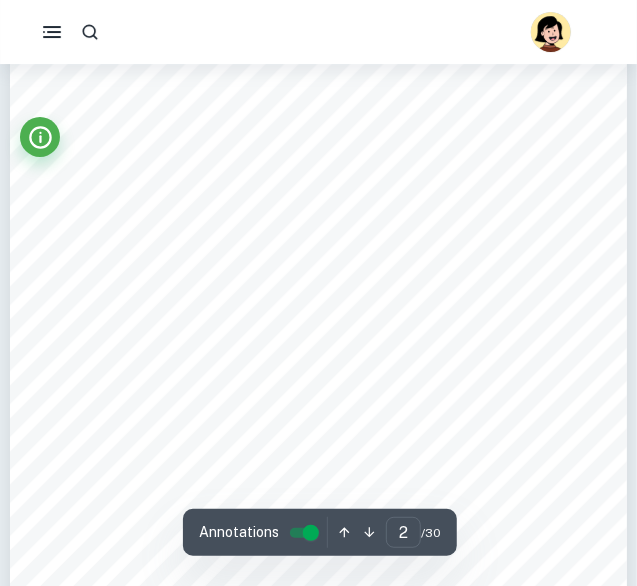 scroll, scrollTop: 1245, scrollLeft: 0, axis: vertical 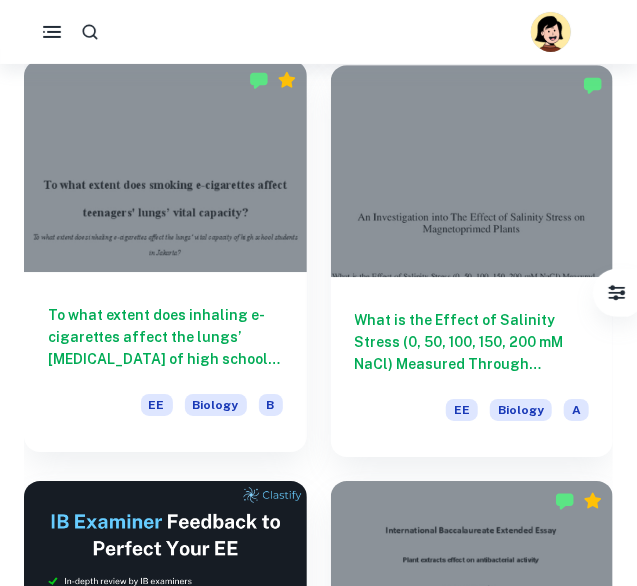 click at bounding box center [165, 166] 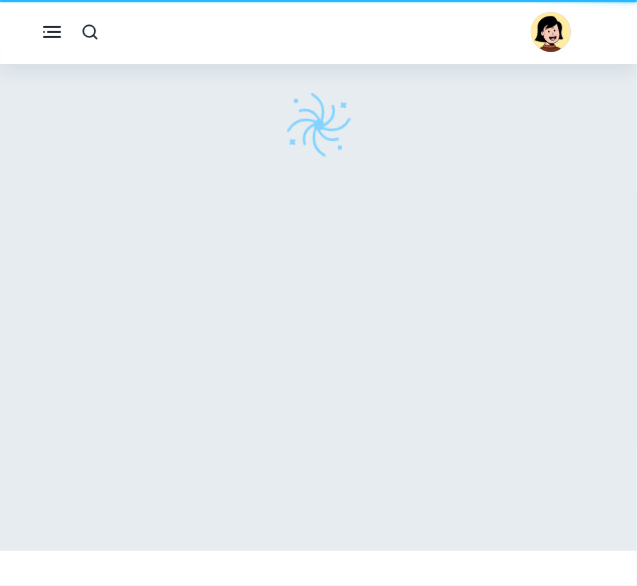 scroll, scrollTop: 0, scrollLeft: 0, axis: both 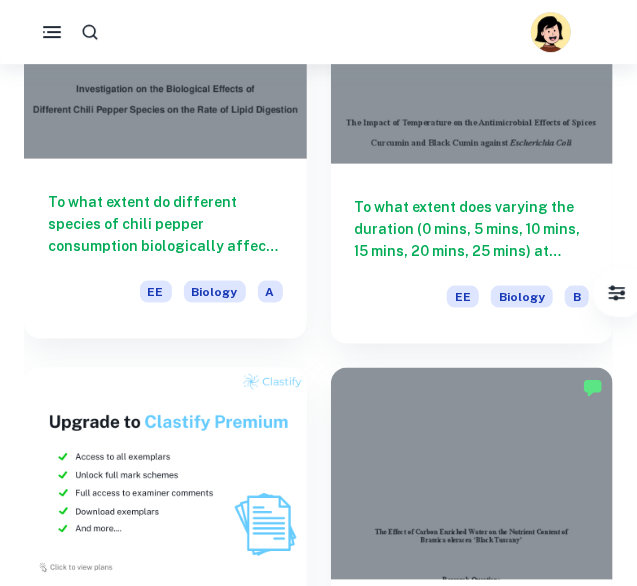 click at bounding box center [165, 53] 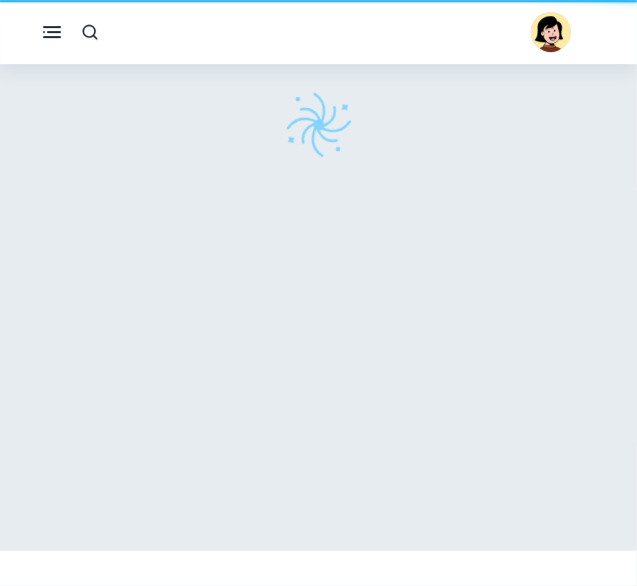 scroll, scrollTop: 0, scrollLeft: 0, axis: both 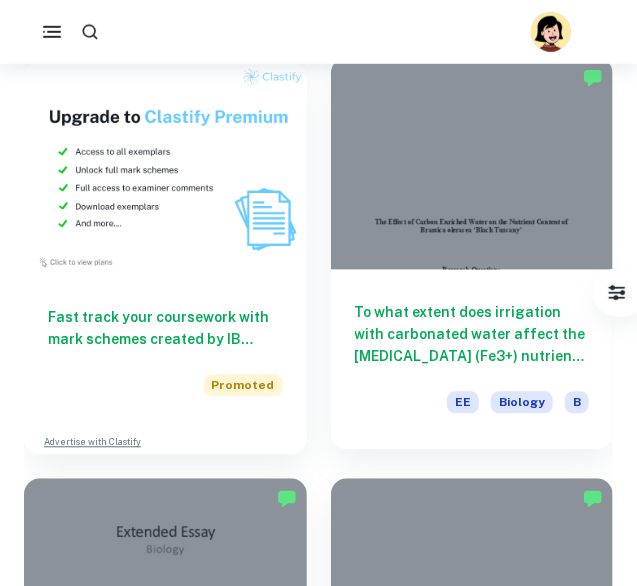 click at bounding box center [472, 164] 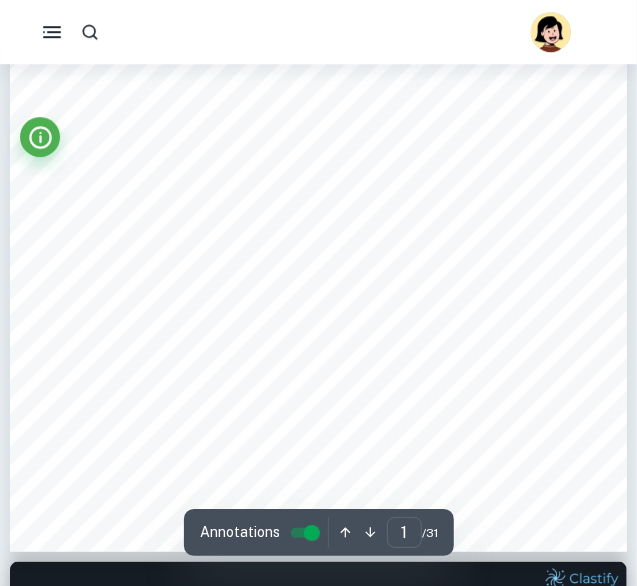 scroll, scrollTop: 392, scrollLeft: 0, axis: vertical 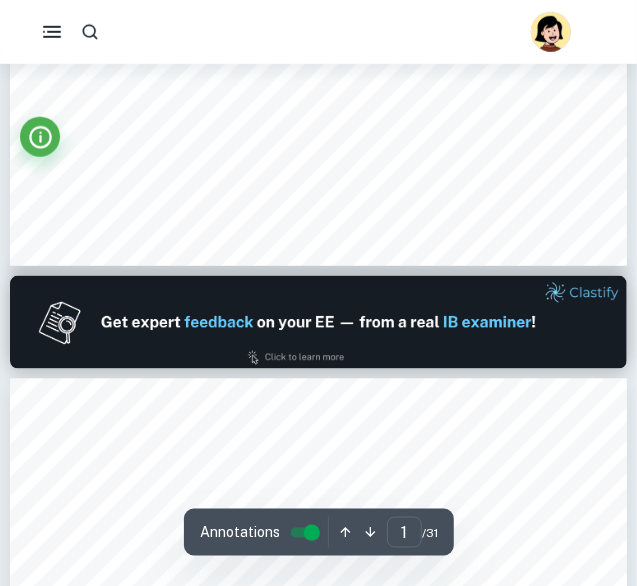 type on "2" 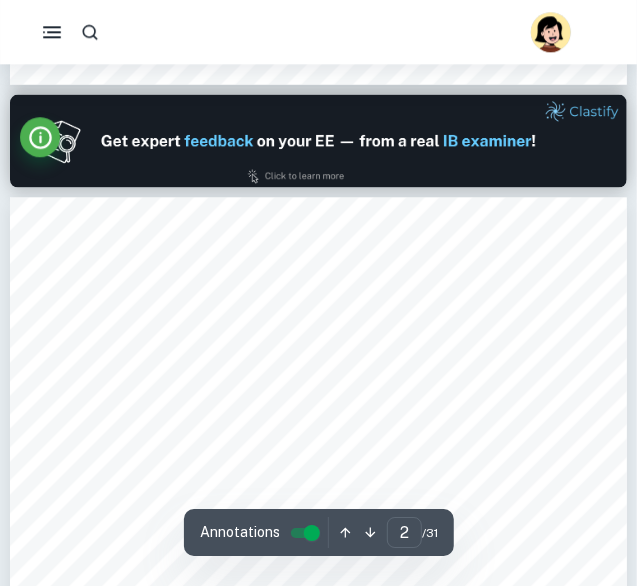 scroll, scrollTop: 858, scrollLeft: 0, axis: vertical 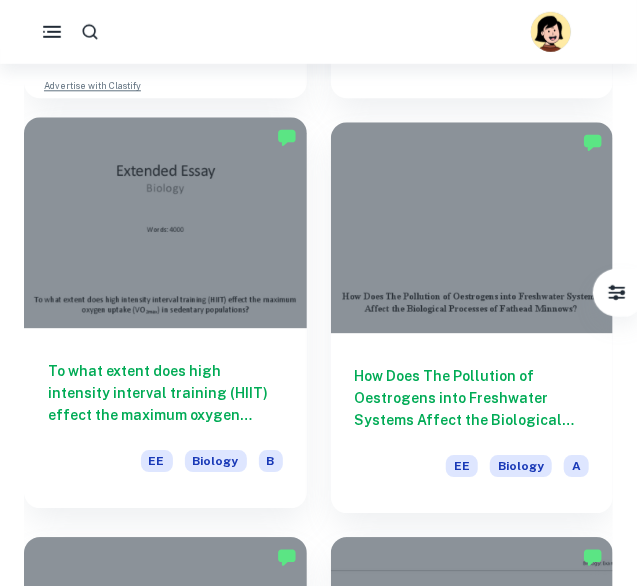 click at bounding box center [165, 224] 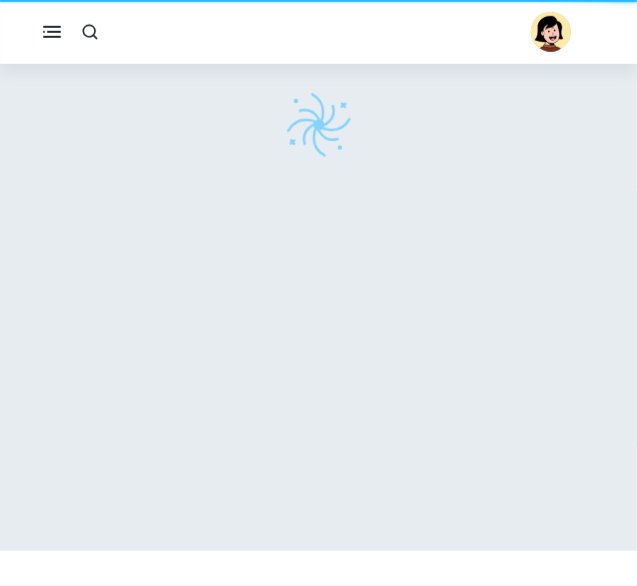 scroll, scrollTop: 0, scrollLeft: 0, axis: both 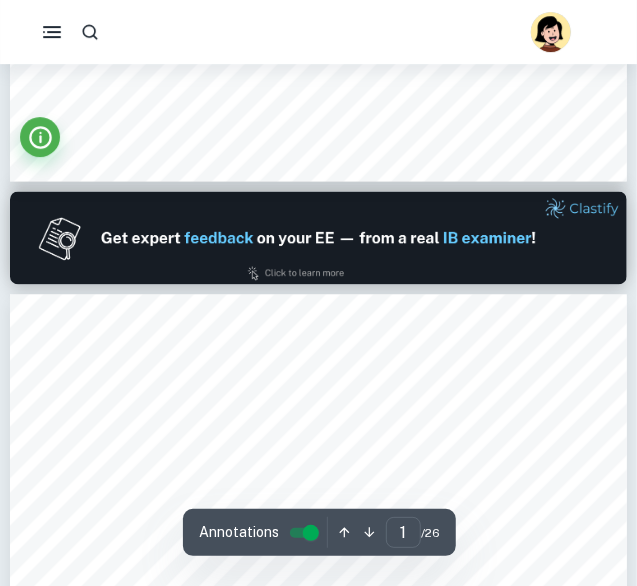 type on "2" 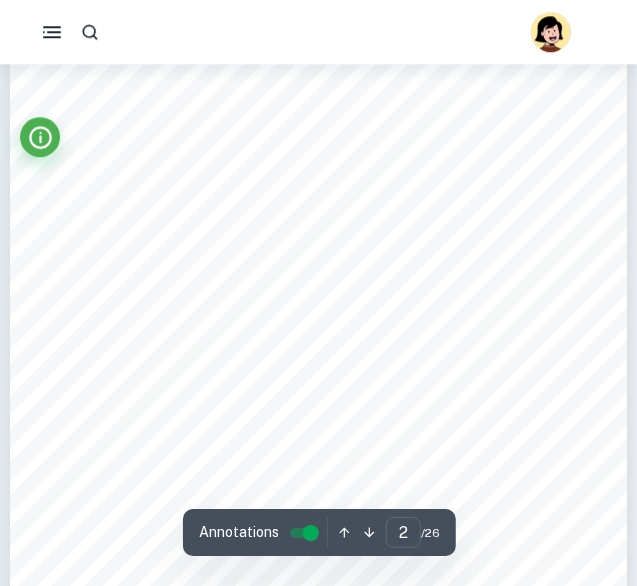 scroll, scrollTop: 1335, scrollLeft: 0, axis: vertical 